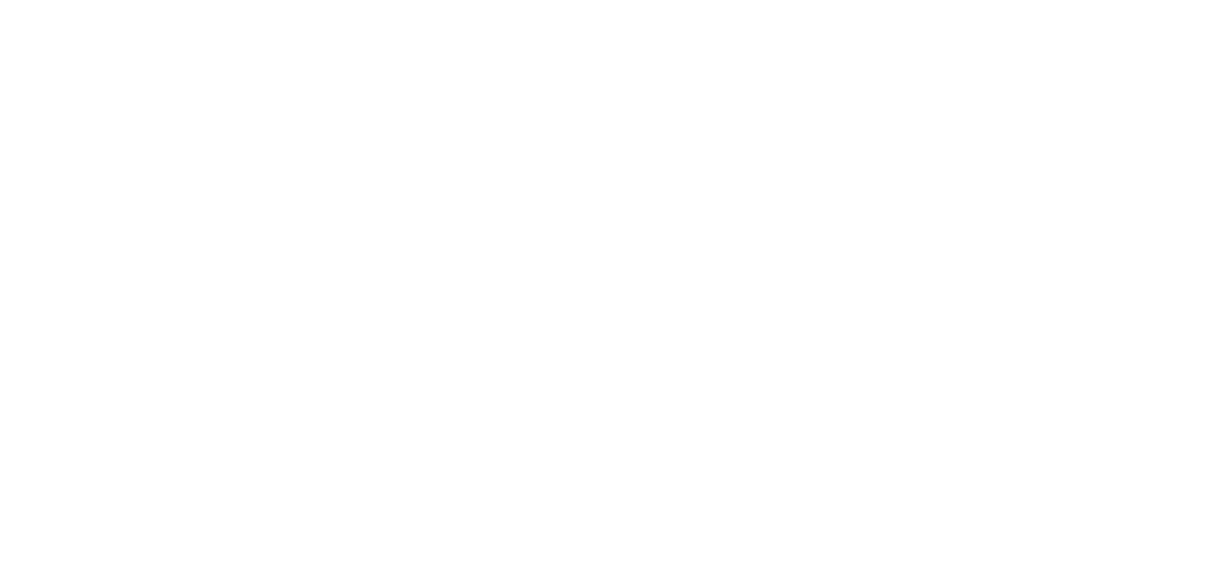 scroll, scrollTop: 0, scrollLeft: 0, axis: both 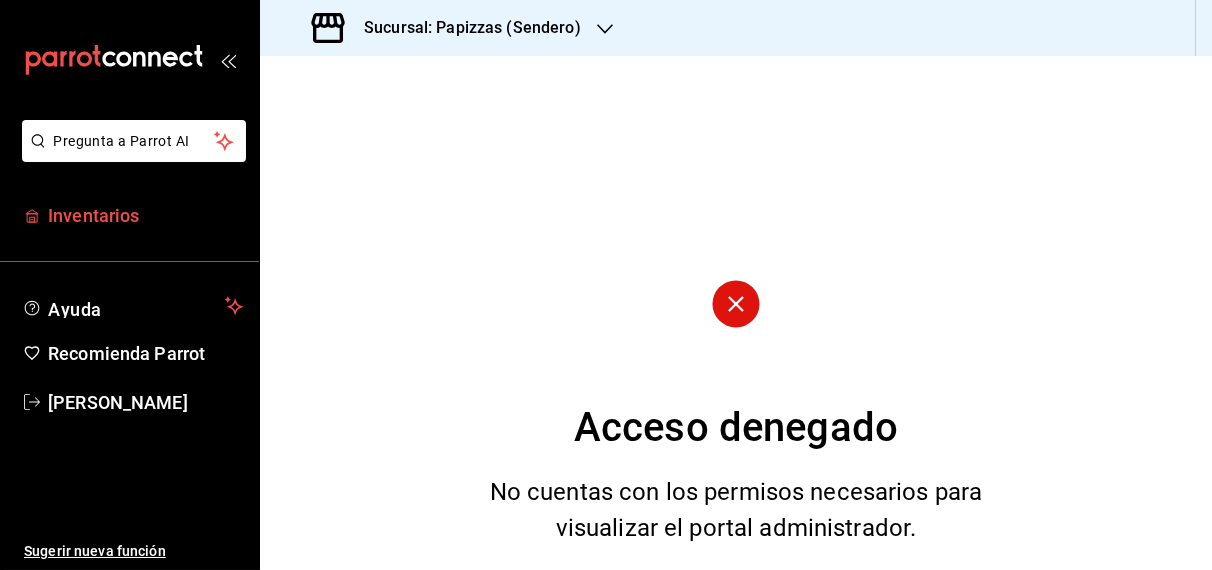 click on "Inventarios" at bounding box center (145, 215) 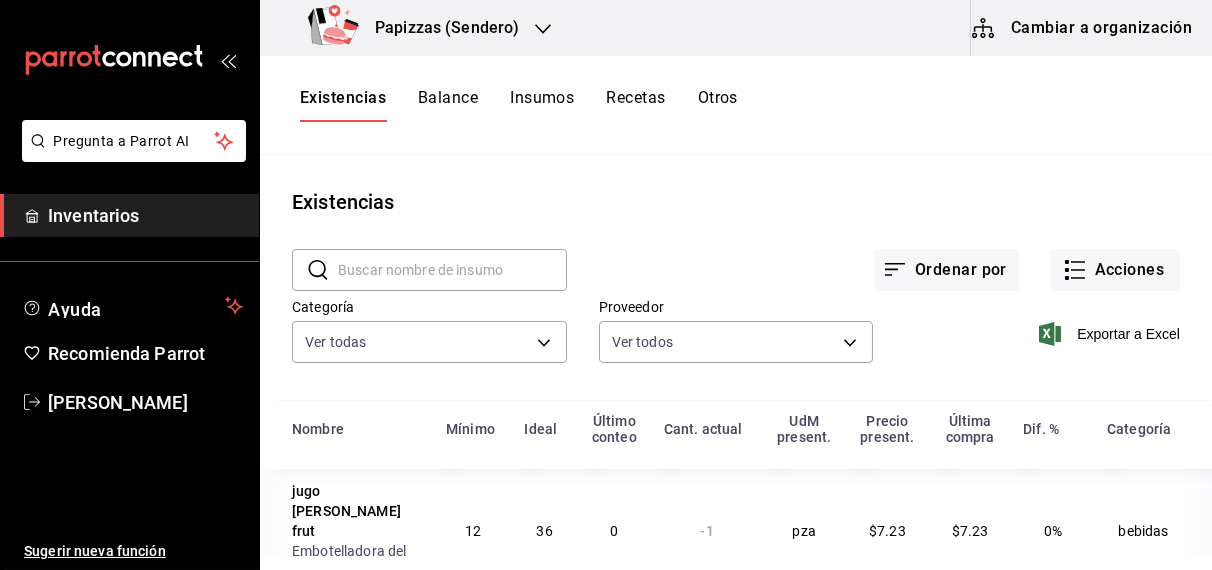 click on "Otros" at bounding box center (718, 105) 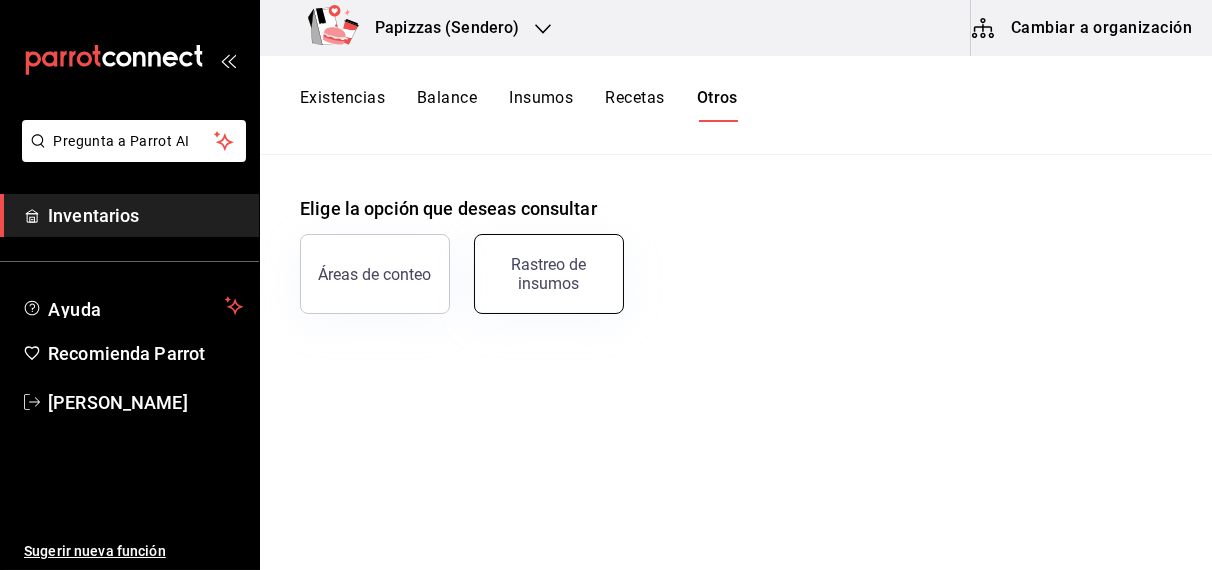 click on "Rastreo de insumos" at bounding box center (549, 274) 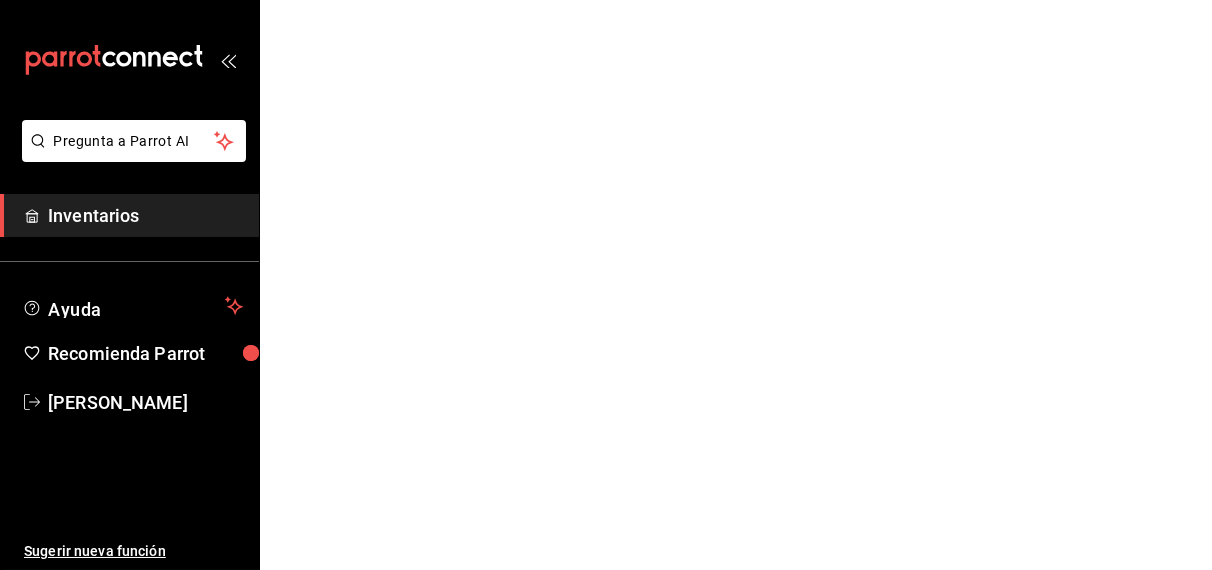 click on "Pregunta a Parrot AI Inventarios   Ayuda Recomienda Parrot   [PERSON_NAME]   Sugerir nueva función   Pregunta a Parrot AI Inventarios   Ayuda Recomienda Parrot   [PERSON_NAME]   Sugerir nueva función   GANA 1 MES GRATIS EN TU SUSCRIPCIÓN AQUÍ ¿Recuerdas cómo empezó tu restaurante?
[DATE] puedes ayudar a un colega a tener el mismo cambio que tú viviste.
Recomienda Parrot directamente desde tu Portal Administrador.
Es fácil y rápido.
🎁 Por cada restaurante que se una, ganas 1 mes gratis. Visitar centro de ayuda [PHONE_NUMBER] [EMAIL_ADDRESS][DOMAIN_NAME] Visitar centro de ayuda [PHONE_NUMBER] [EMAIL_ADDRESS][DOMAIN_NAME]" at bounding box center (606, 0) 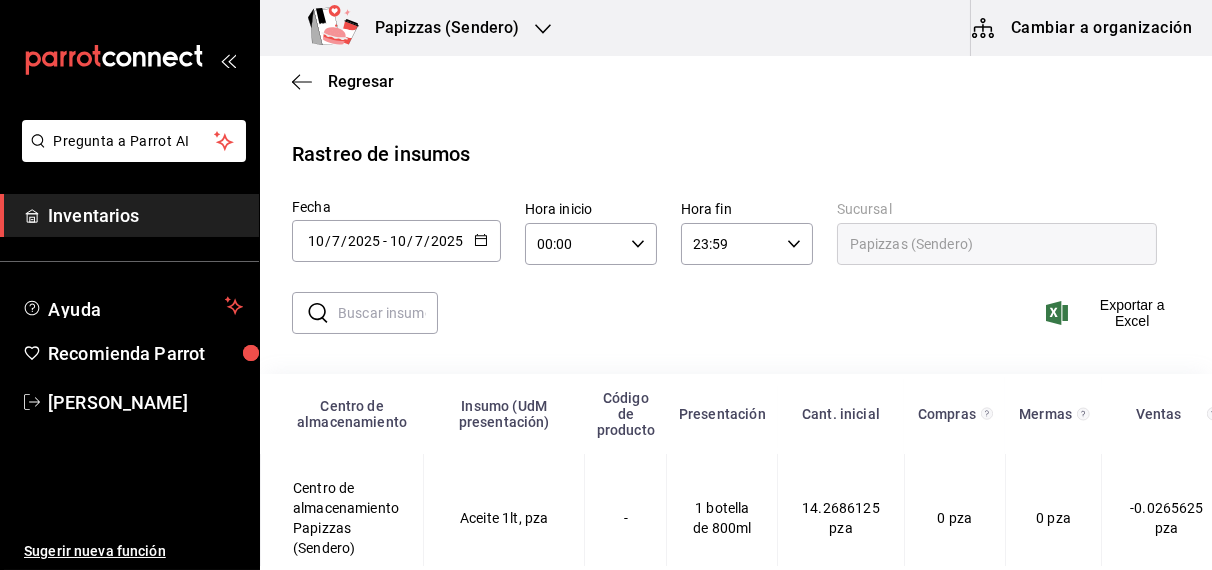 click 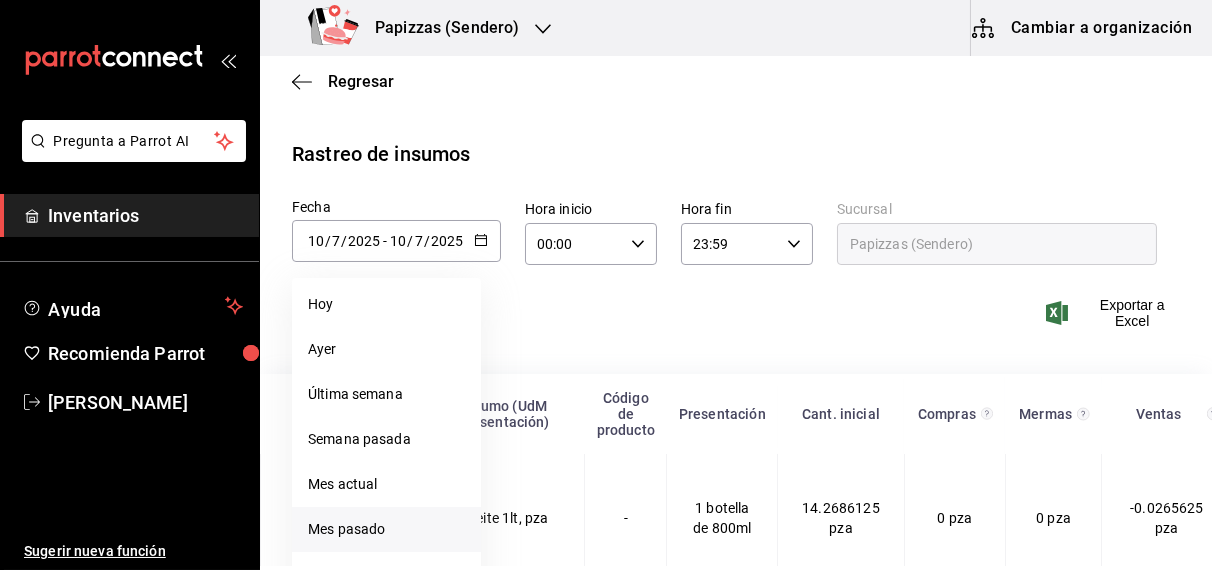 click on "Mes pasado" at bounding box center (386, 529) 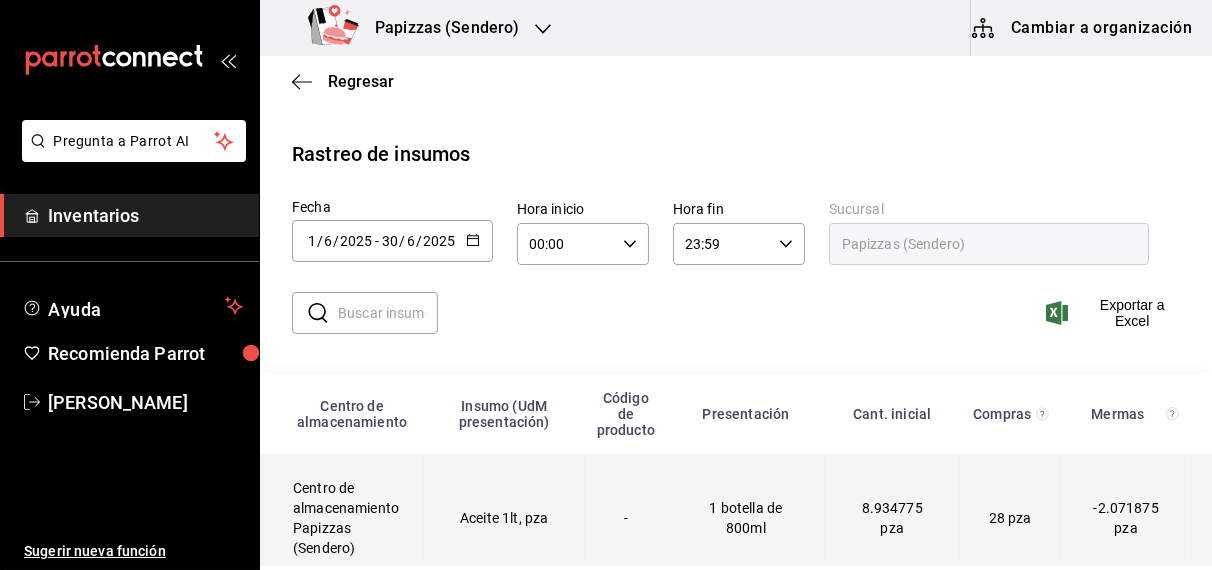 click on "Aceite 1lt, pza" at bounding box center [504, 518] 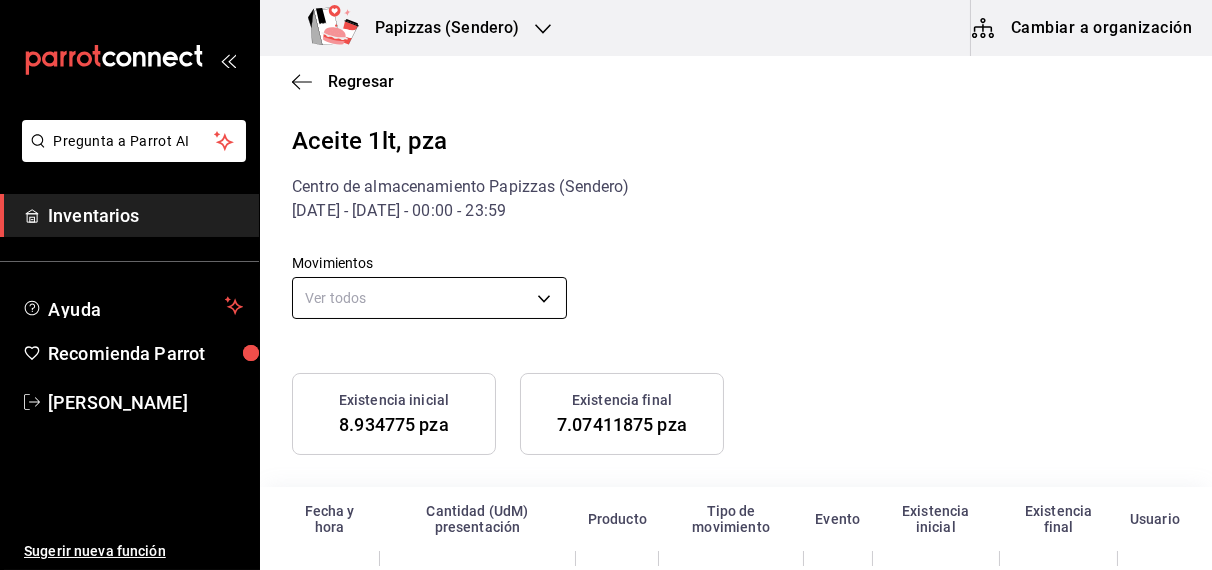 click on "Pregunta a Parrot AI Inventarios   Ayuda Recomienda Parrot   [PERSON_NAME]   Sugerir nueva función   Papizzas (Sendero) Cambiar a organización Regresar Aceite 1lt, pza Centro de almacenamiento Papizzas (Sendero) [DATE] - [DATE] - 00:00 - 23:59 Movimientos Ver todos default Existencia inicial 8.934775 pza Existencia final 7.07411875 pza Fecha y hora Cantidad (UdM) presentación Producto Tipo de movimiento Evento Existencia inicial Existencia final Usuario Pregunta a Parrot AI Inventarios   Ayuda Recomienda Parrot   [PERSON_NAME]   Sugerir nueva función   GANA 1 MES GRATIS EN TU SUSCRIPCIÓN AQUÍ ¿Recuerdas cómo empezó tu restaurante?
[DATE] puedes ayudar a un colega a tener el mismo cambio que tú viviste.
Recomienda Parrot directamente desde tu Portal Administrador.
Es fácil y rápido.
🎁 Por cada restaurante que se una, ganas 1 mes gratis. Eliminar Visitar centro de ayuda [PHONE_NUMBER] [EMAIL_ADDRESS][DOMAIN_NAME] Visitar centro de ayuda [PHONE_NUMBER]" at bounding box center (606, 283) 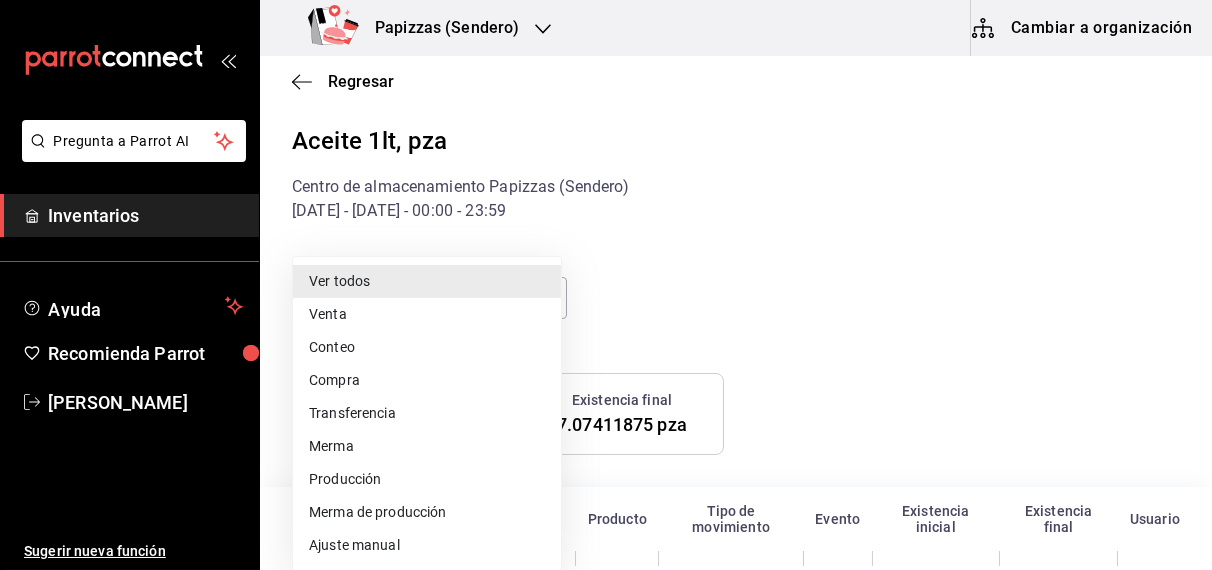 click on "Merma" at bounding box center (427, 446) 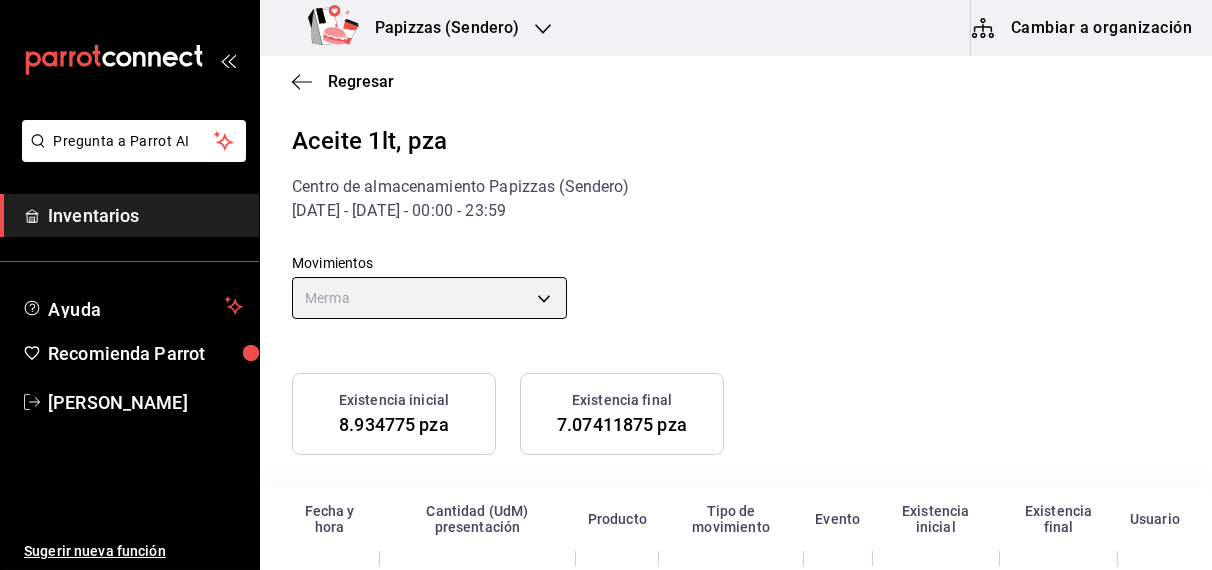 type on "LOST" 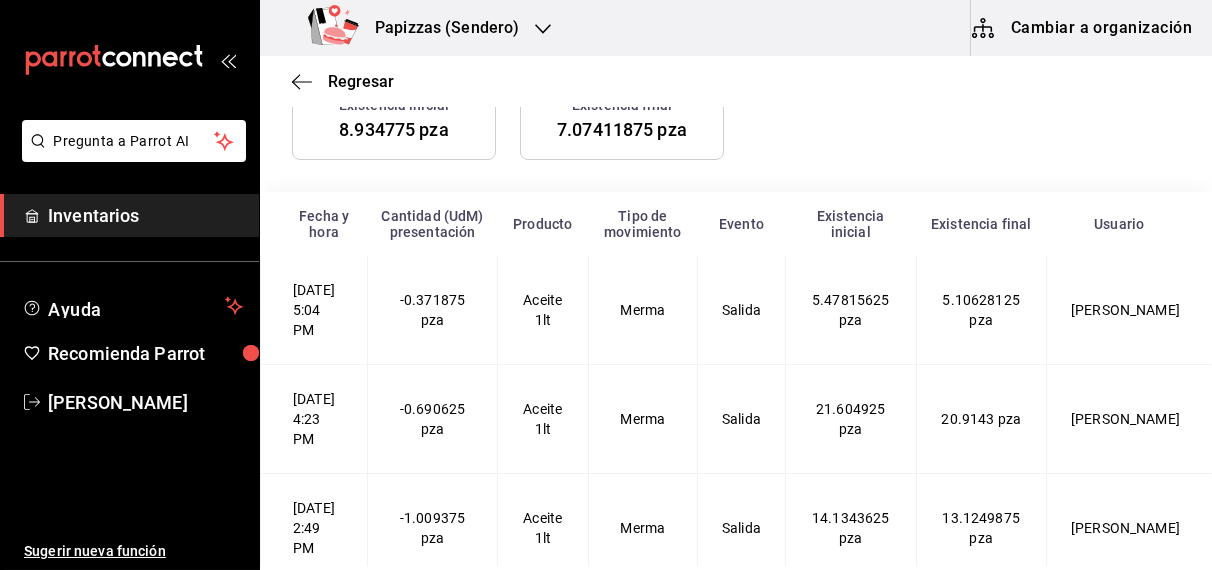 scroll, scrollTop: 296, scrollLeft: 0, axis: vertical 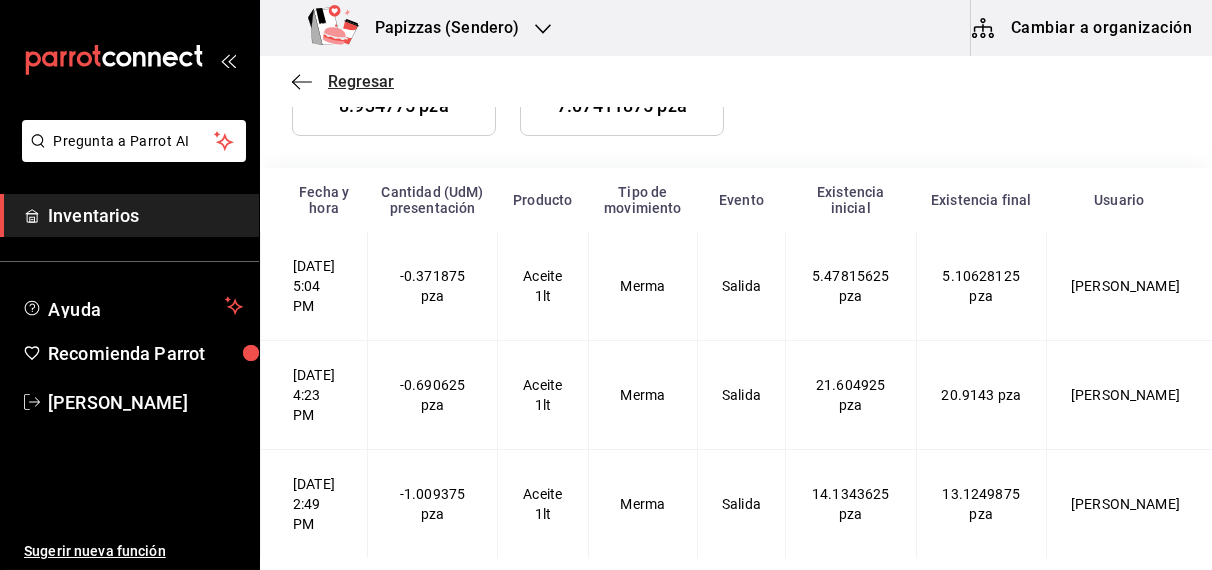 click on "Regresar" at bounding box center (361, 81) 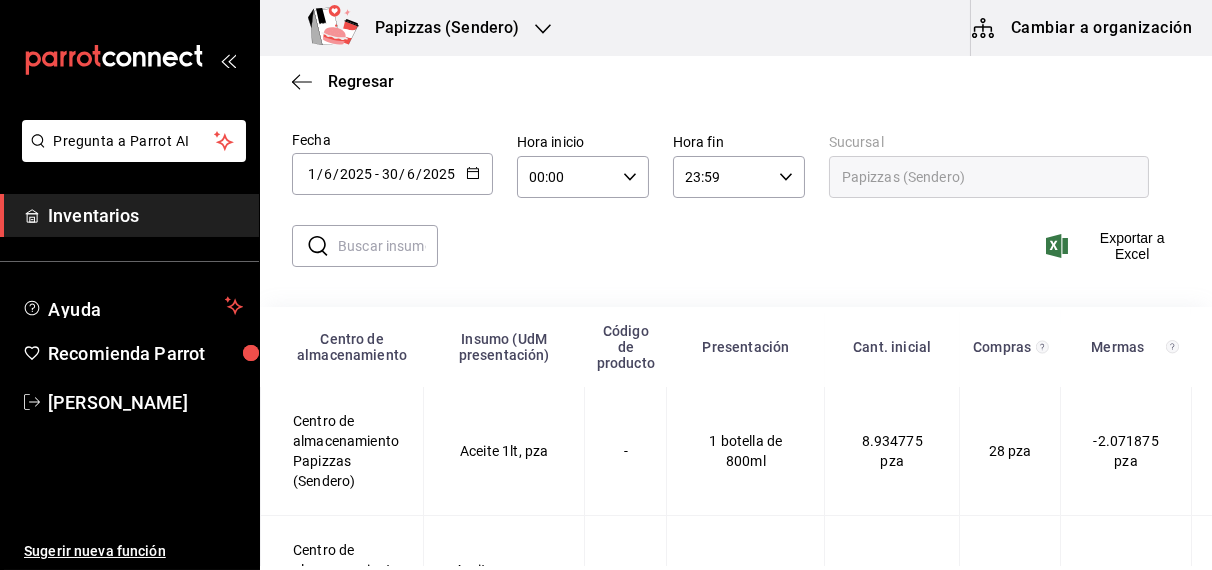 scroll, scrollTop: 0, scrollLeft: 0, axis: both 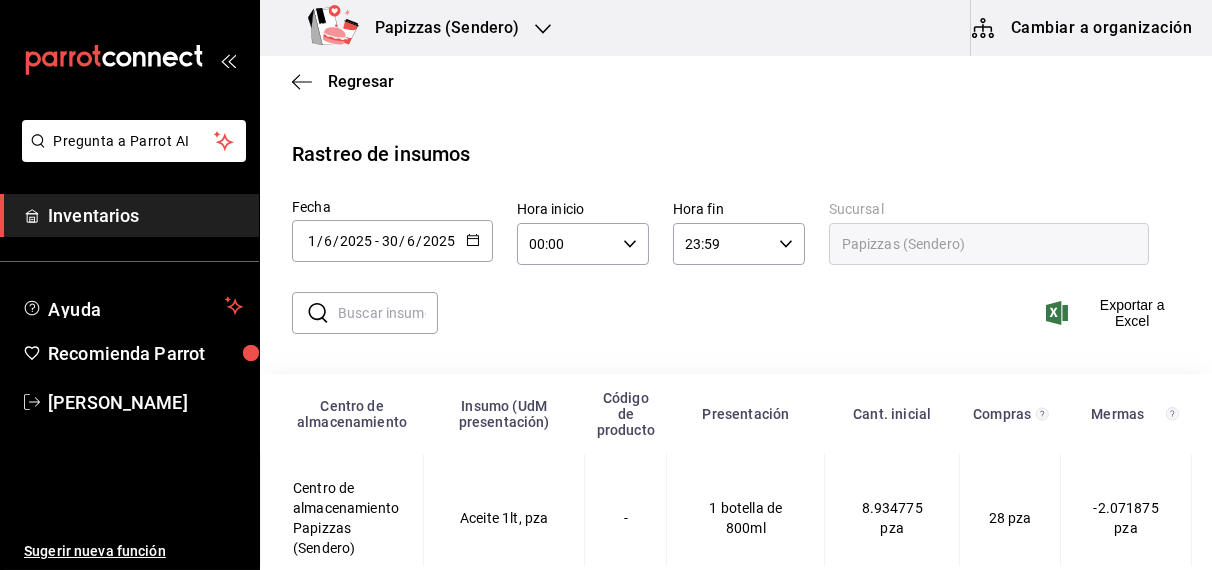 click at bounding box center (388, 313) 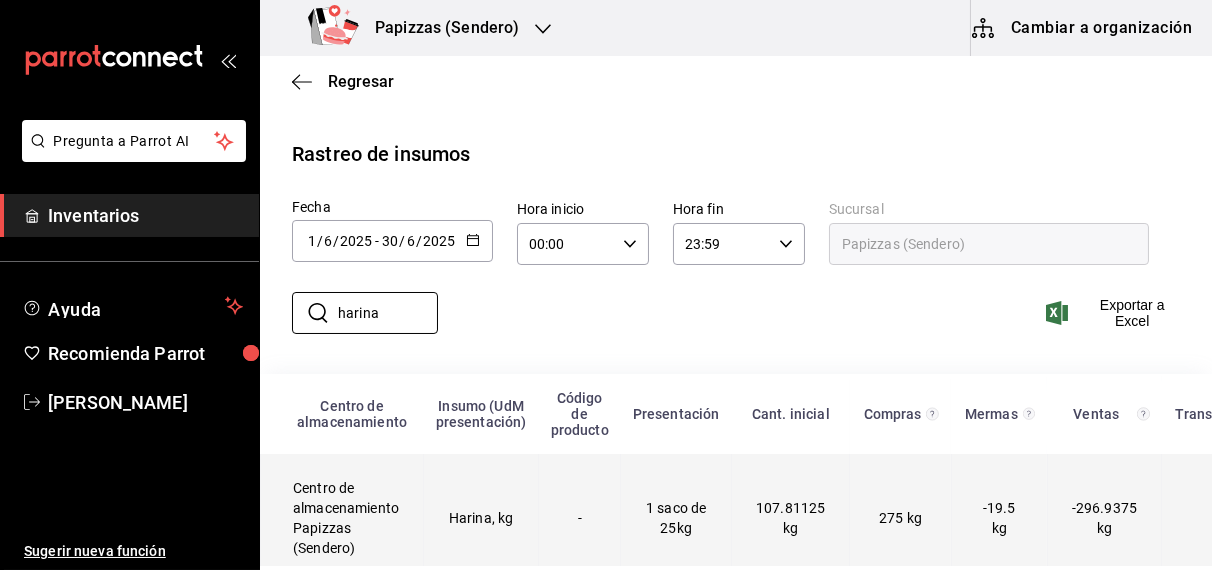 type on "harina" 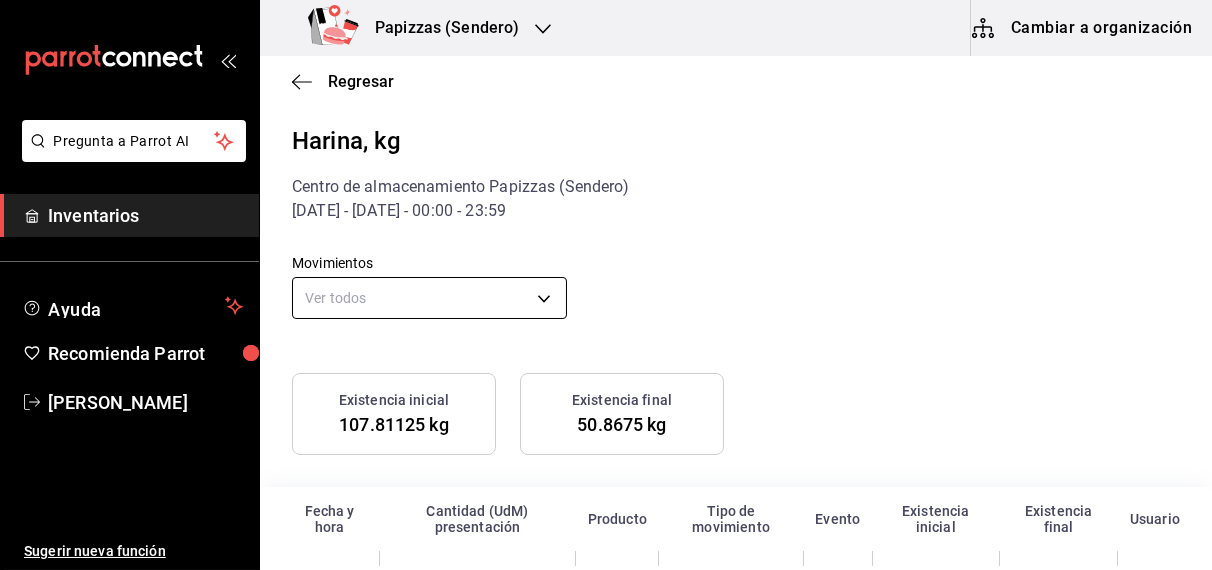 click on "Pregunta a Parrot AI Inventarios   Ayuda Recomienda Parrot   [PERSON_NAME]   Sugerir nueva función   Papizzas (Sendero) Cambiar a organización Regresar Harina, kg Centro de almacenamiento Papizzas (Sendero) [DATE] - [DATE] - 00:00 - 23:59 Movimientos Ver todos default Existencia inicial 107.81125 kg Existencia final 50.8675 kg Fecha y hora Cantidad (UdM) presentación Producto Tipo de movimiento Evento Existencia inicial Existencia final Usuario Pregunta a Parrot AI Inventarios   Ayuda Recomienda Parrot   [PERSON_NAME]   Sugerir nueva función   GANA 1 MES GRATIS EN TU SUSCRIPCIÓN AQUÍ ¿Recuerdas cómo empezó tu restaurante?
[DATE] puedes ayudar a un colega a tener el mismo cambio que tú viviste.
Recomienda Parrot directamente desde tu Portal Administrador.
Es fácil y rápido.
🎁 Por cada restaurante que se una, ganas 1 mes gratis. Eliminar Visitar centro de ayuda [PHONE_NUMBER] [EMAIL_ADDRESS][DOMAIN_NAME] Visitar centro de ayuda [PHONE_NUMBER]" at bounding box center (606, 283) 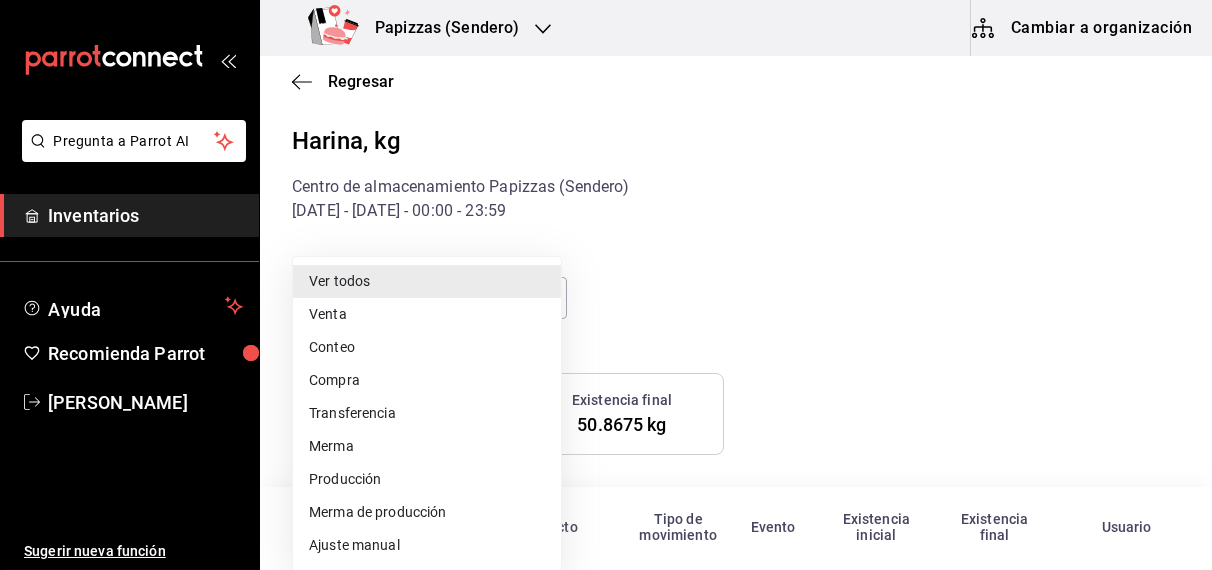 click on "Merma" at bounding box center [427, 446] 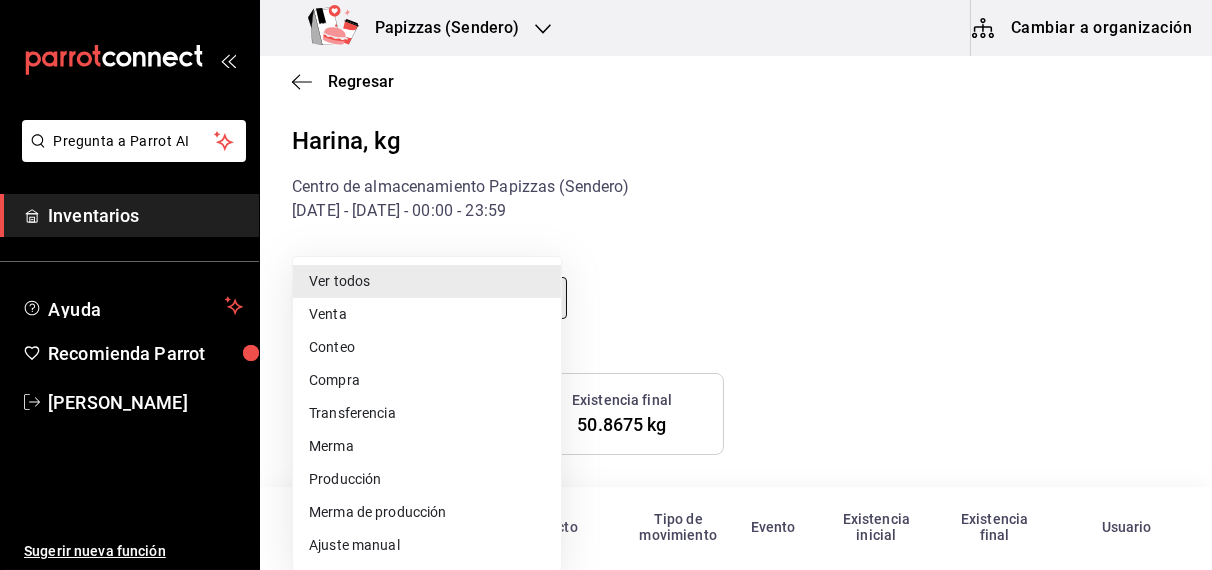 type on "LOST" 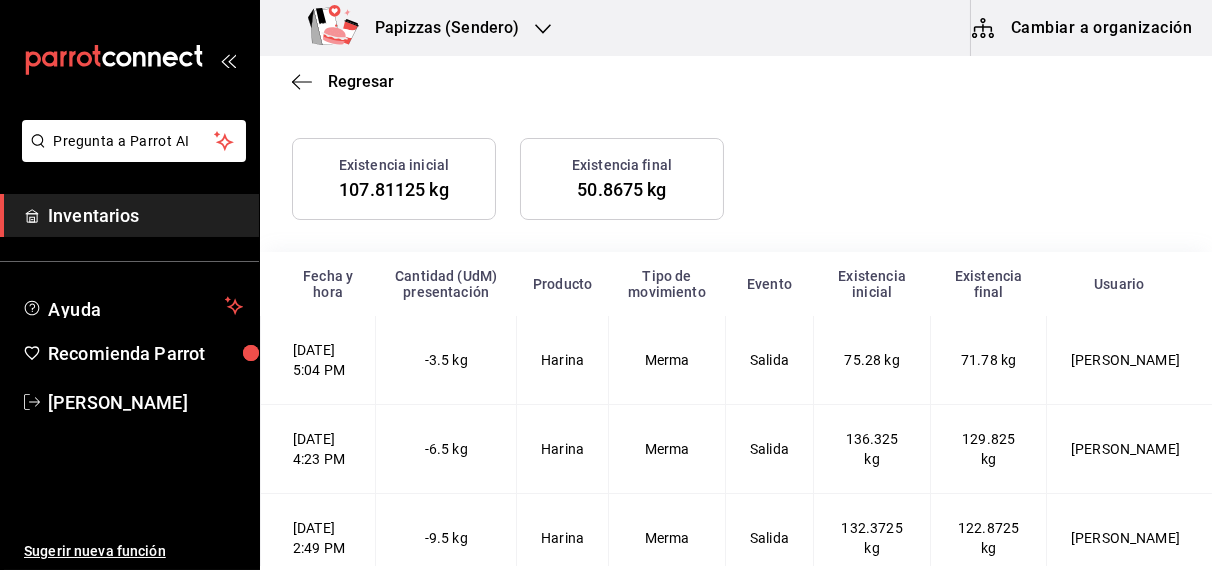 scroll, scrollTop: 375, scrollLeft: 0, axis: vertical 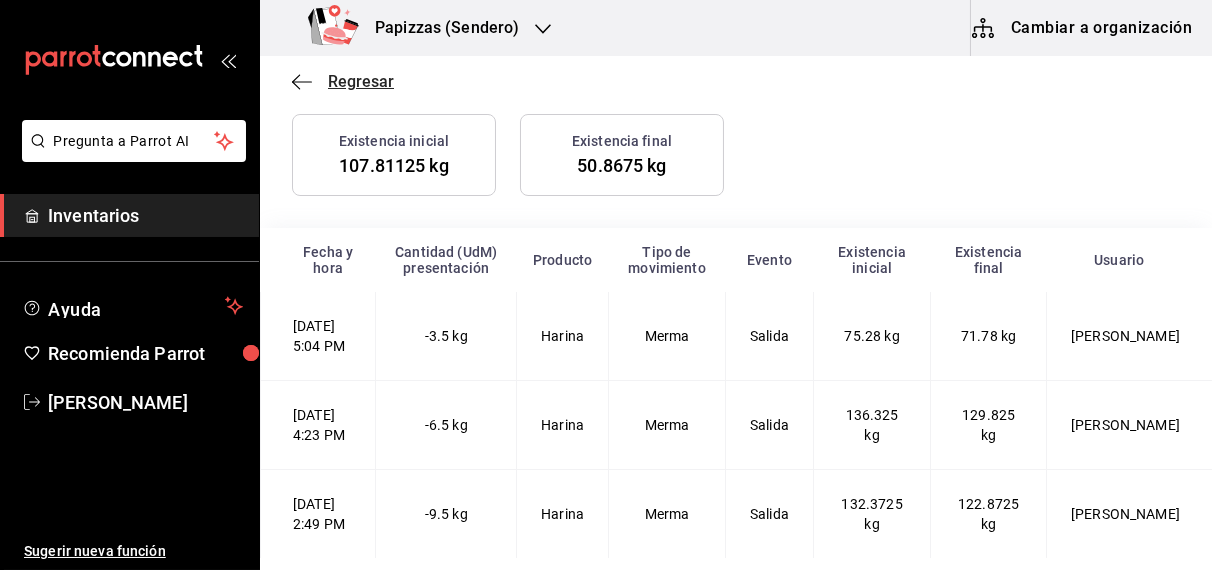 click on "Regresar" at bounding box center (361, 81) 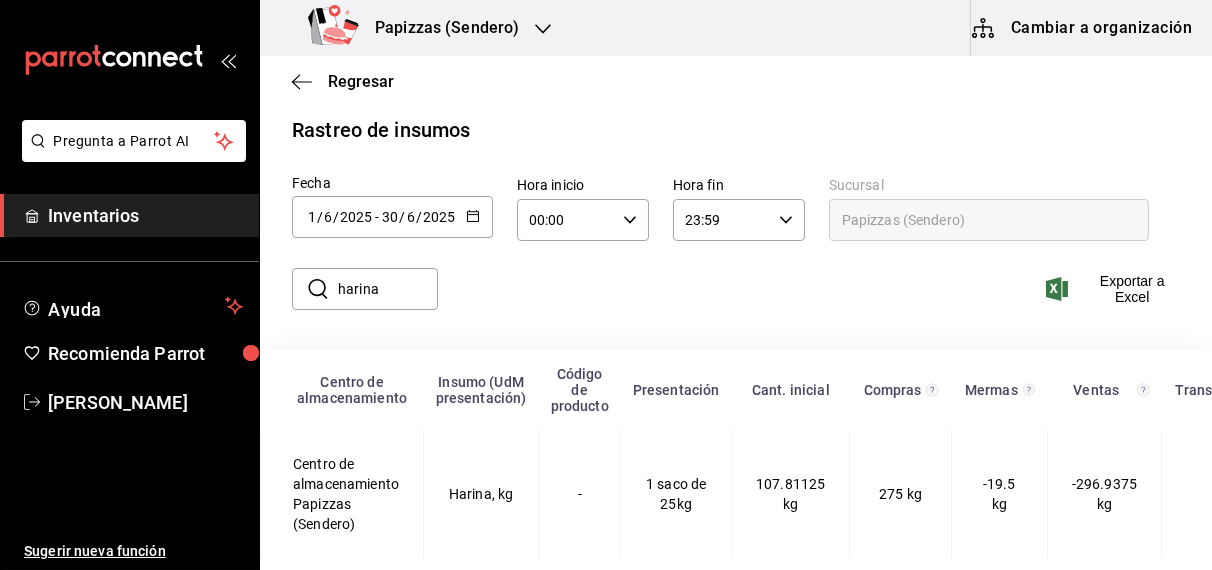 scroll, scrollTop: 42, scrollLeft: 0, axis: vertical 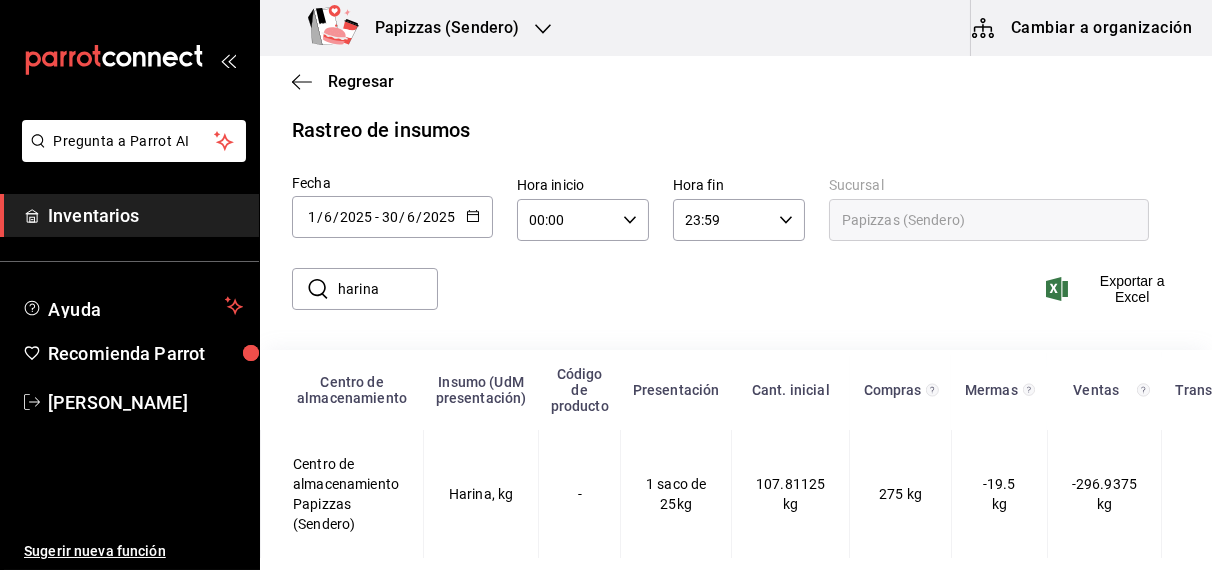 click 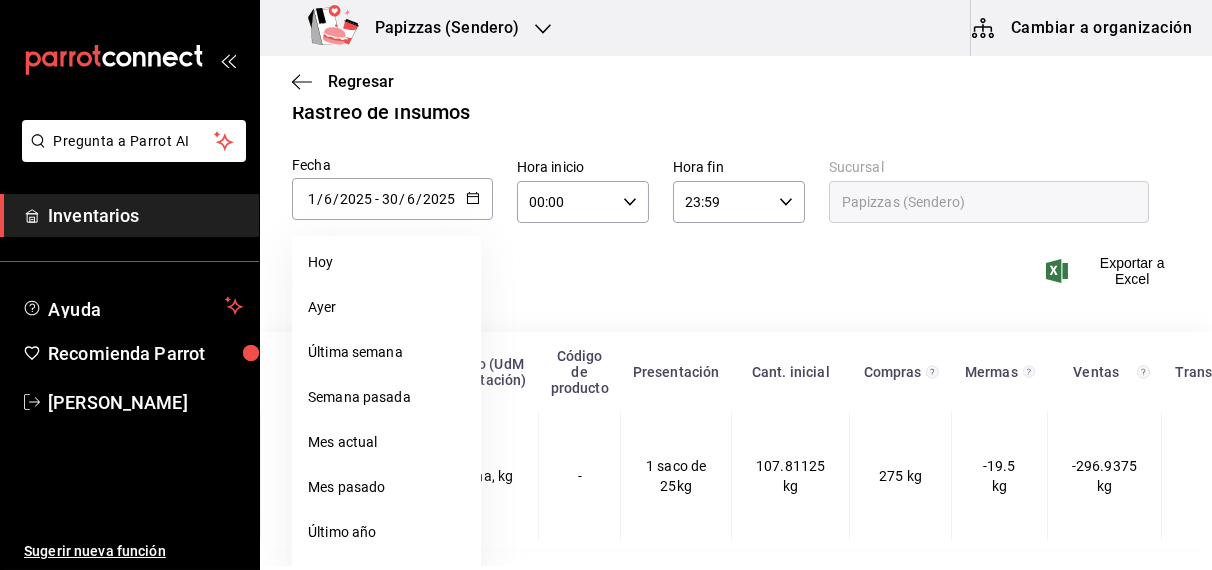 scroll, scrollTop: 79, scrollLeft: 0, axis: vertical 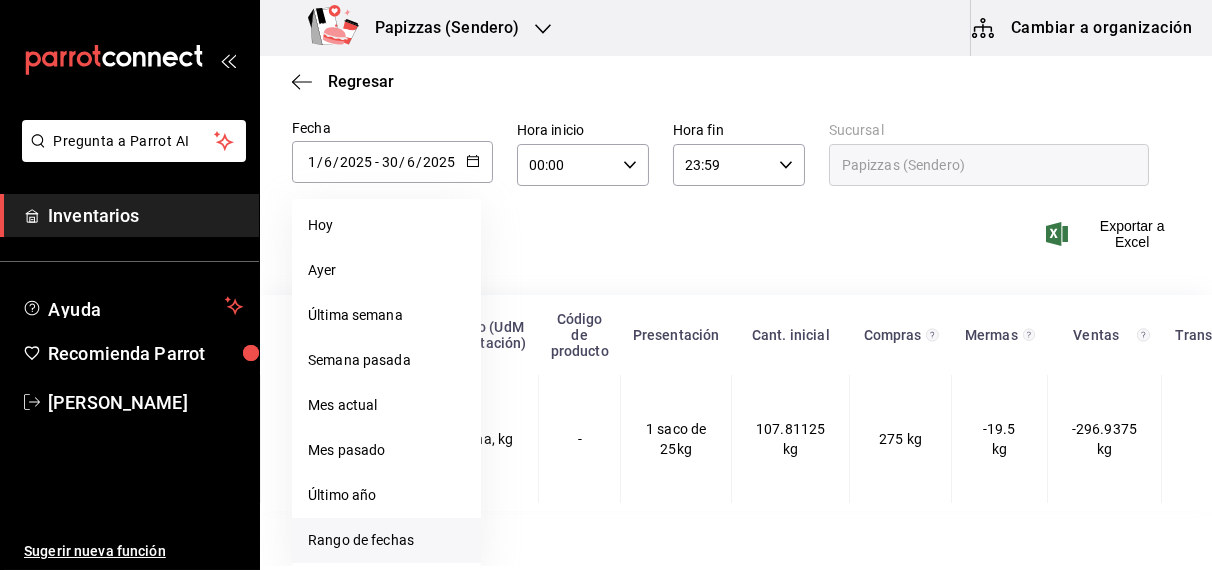 click on "Rango de fechas" at bounding box center (386, 540) 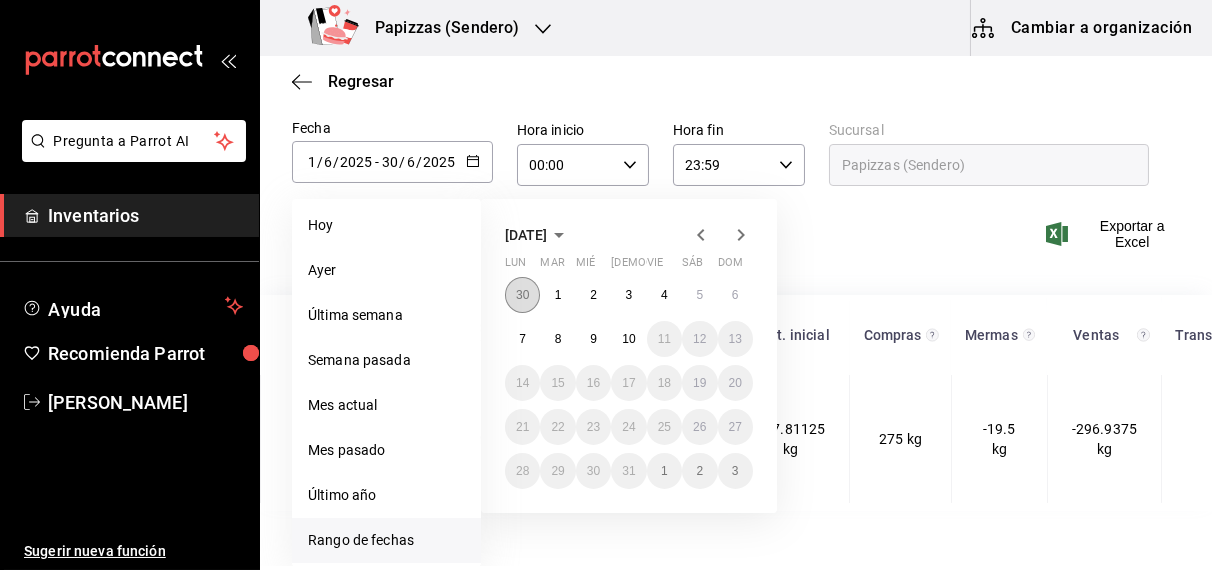 click on "30" at bounding box center [522, 295] 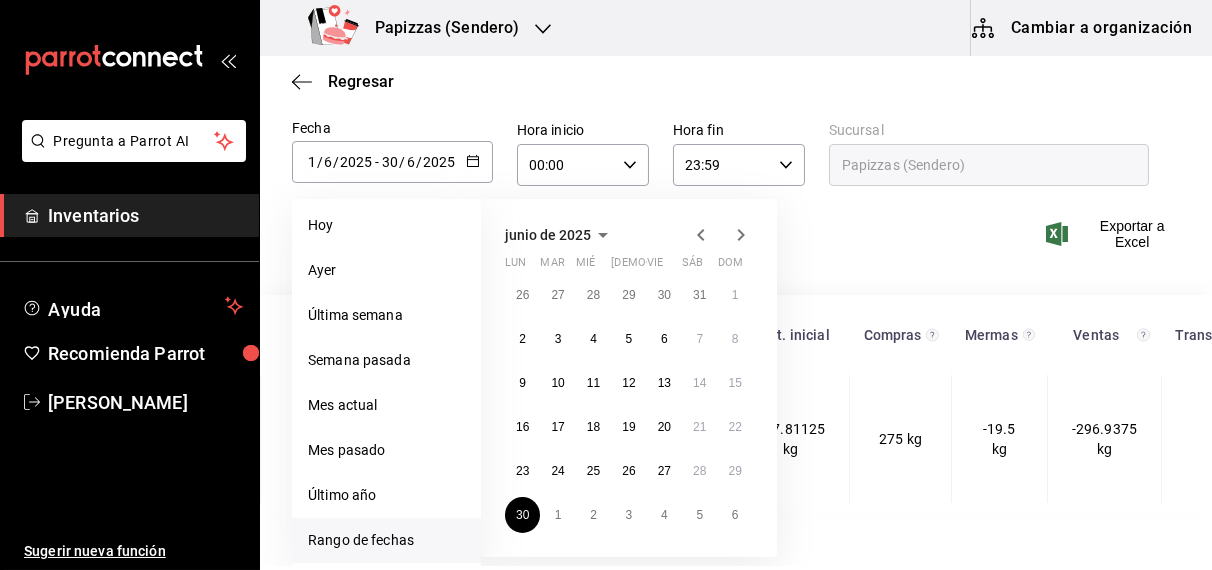 click 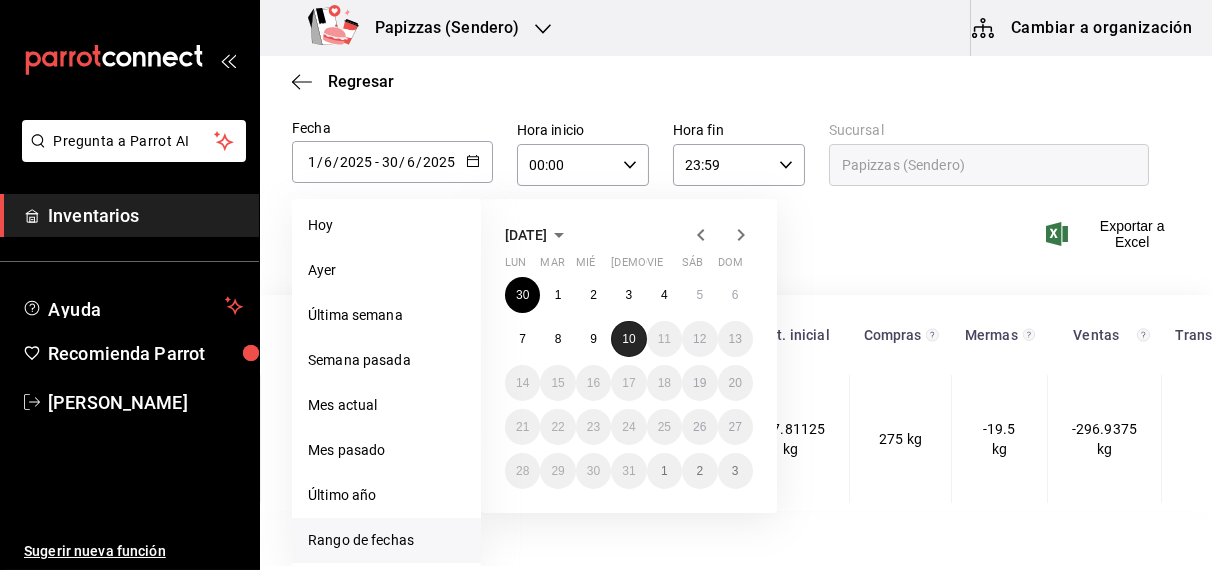 click on "10" at bounding box center (628, 339) 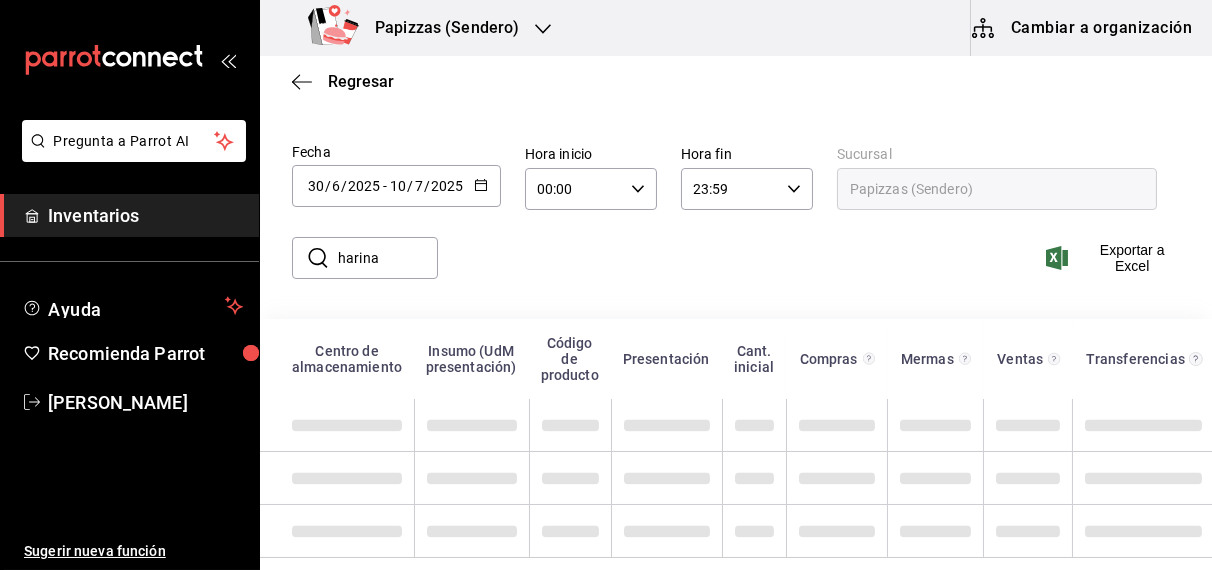 scroll, scrollTop: 42, scrollLeft: 0, axis: vertical 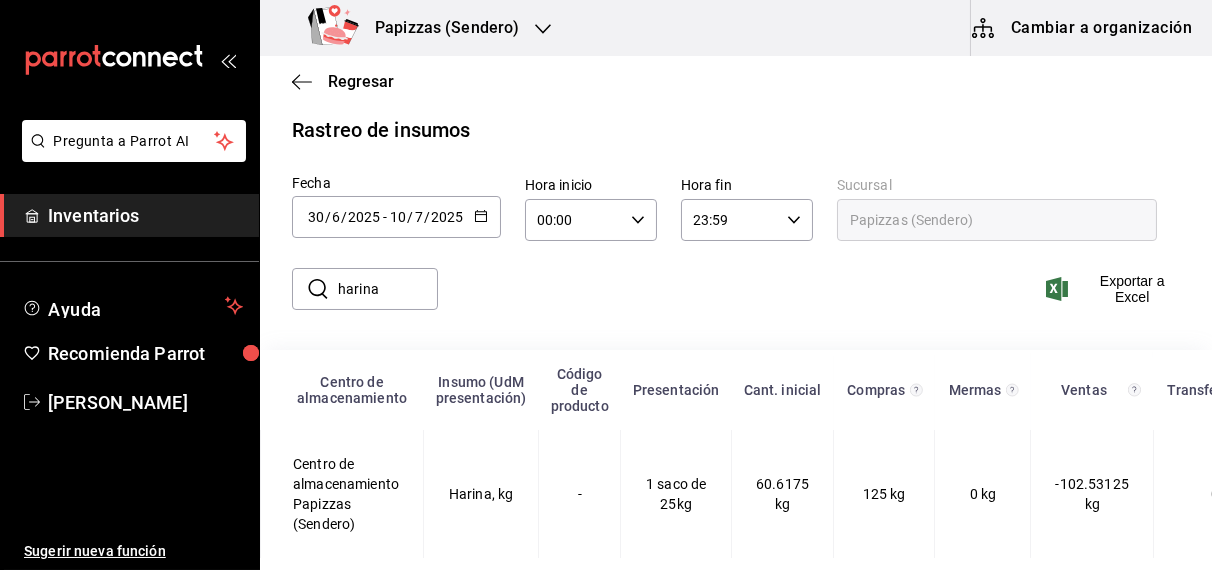 click on "harina" at bounding box center [388, 289] 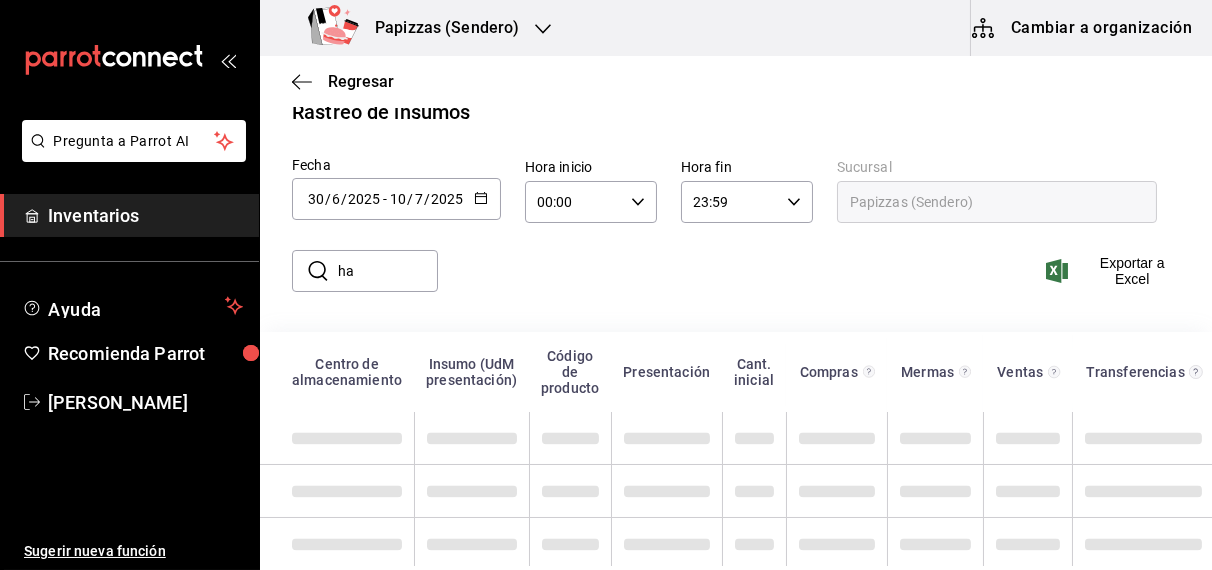 type on "h" 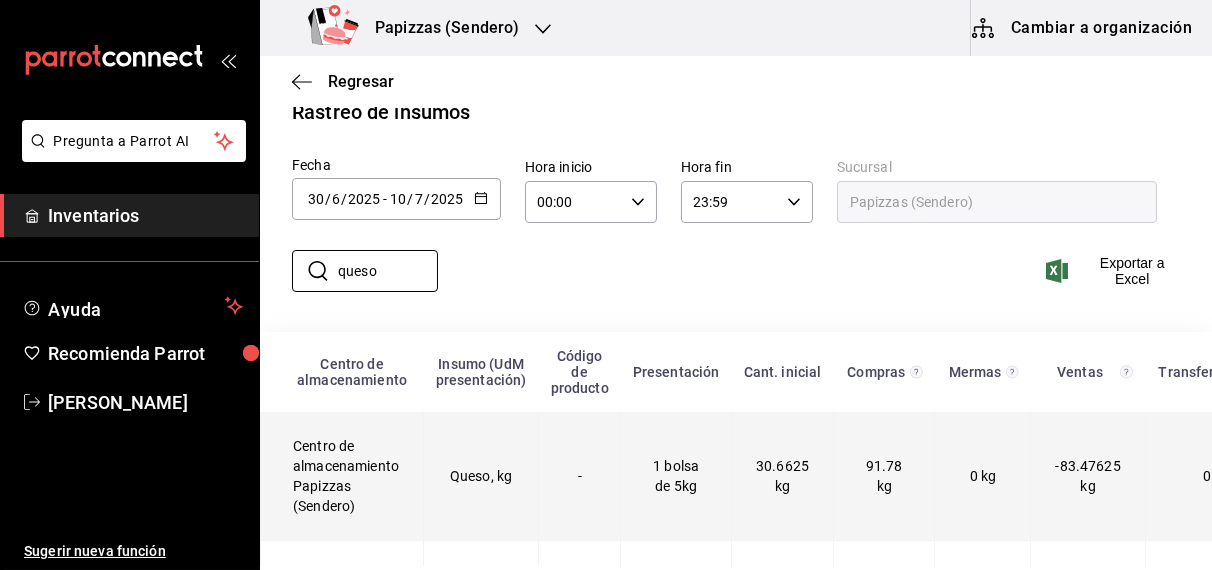 type on "queso" 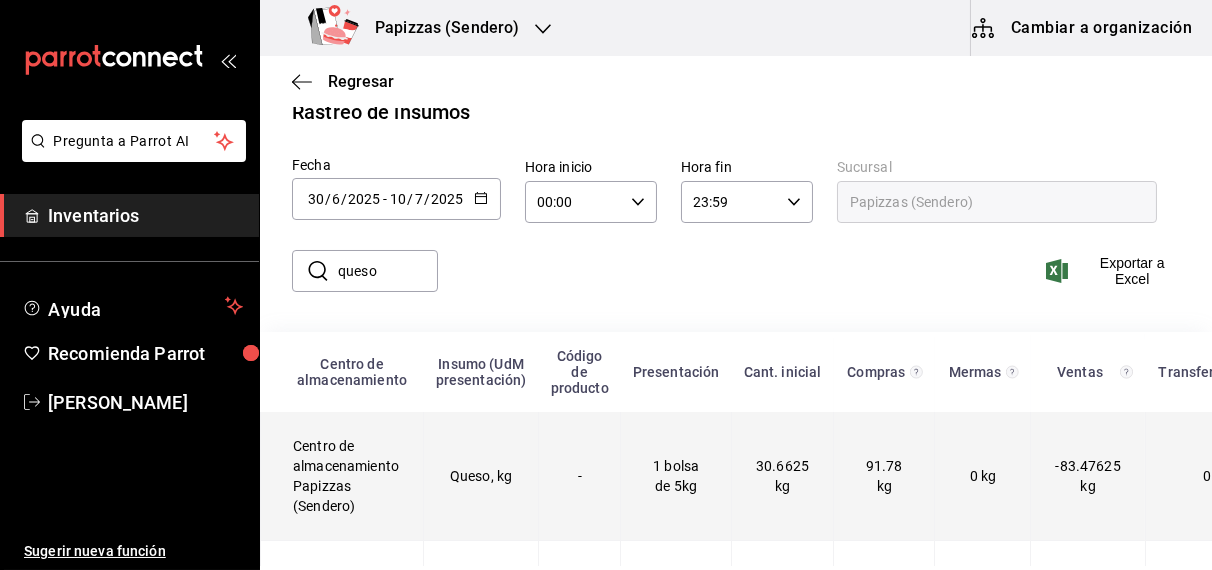 click on "Queso, kg" at bounding box center [481, 476] 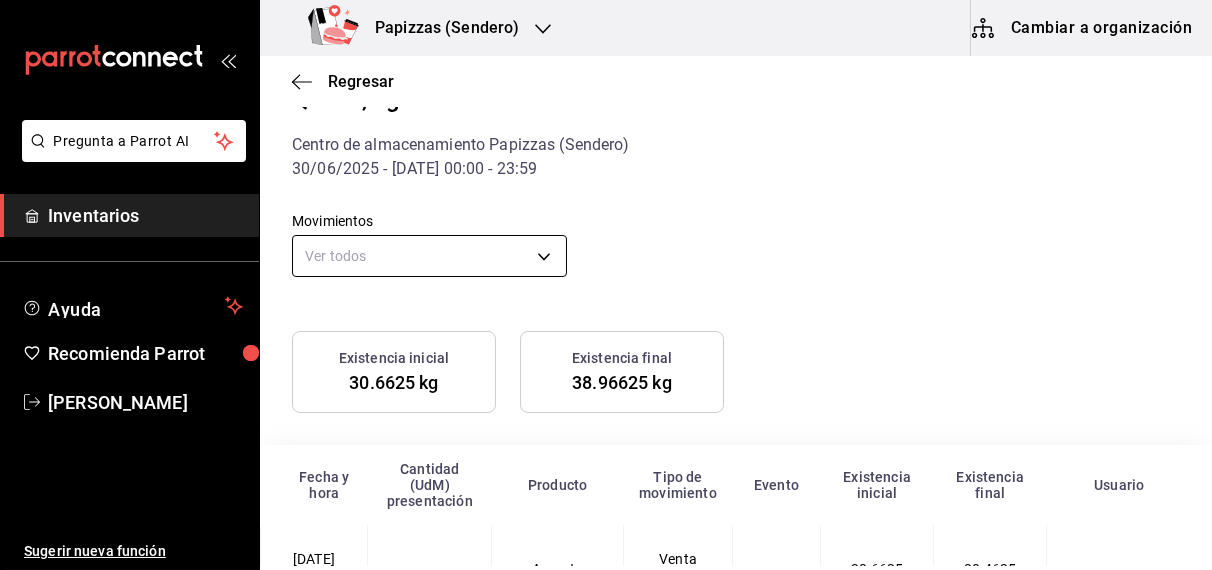click on "Pregunta a Parrot AI Inventarios   Ayuda Recomienda Parrot   [PERSON_NAME]   Sugerir nueva función   Papizzas (Sendero) Cambiar a organización Regresar Queso, kg Centro de almacenamiento Papizzas (Sendero) 30/06/2025 - [DATE] 00:00 - 23:59 Movimientos Ver todos default Existencia inicial 30.6625 kg Existencia final 38.96625 kg Fecha y hora Cantidad (UdM) presentación Producto Tipo de movimiento Evento Existencia inicial Existencia final Usuario [DATE] 12:53 PM -0.2 kg Arma tu pizza Venta 300625-P-0001 Salida 30.6625 kg 30.4625 kg [PERSON_NAME] [DATE] 12:57 PM -0.1 kg Pizza Boneless Personal Venta 300625-P-0002 Salida 30.4625 kg 30.3625 kg [PERSON_NAME] [DATE] 1:10 PM -0.1 kg Peperoni Personal Venta 300625-P-0003 Salida 30.3625 kg 30.2625 kg [PERSON_NAME] [DATE] 1:11 PM -0.1 kg Norteña Personal Venta 300625-P-0004 Salida 30.2625 kg 30.1625 kg [PERSON_NAME] [DATE] 1:26 PM -0.2 kg Pizza 1 Ingrediente Venta" at bounding box center [606, 283] 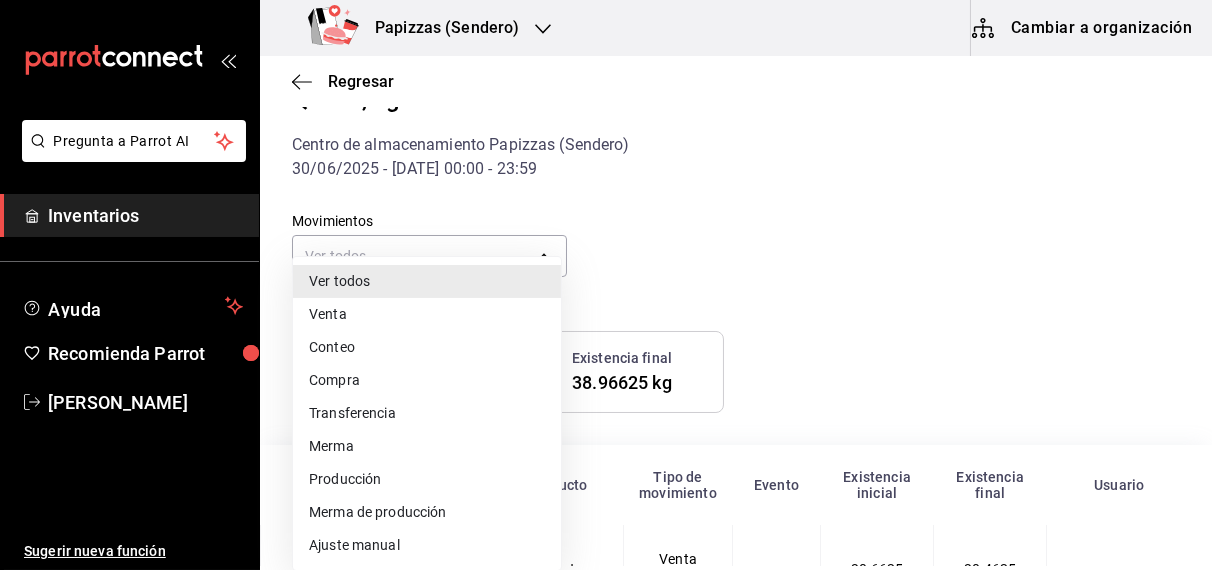 click on "Compra" at bounding box center [427, 380] 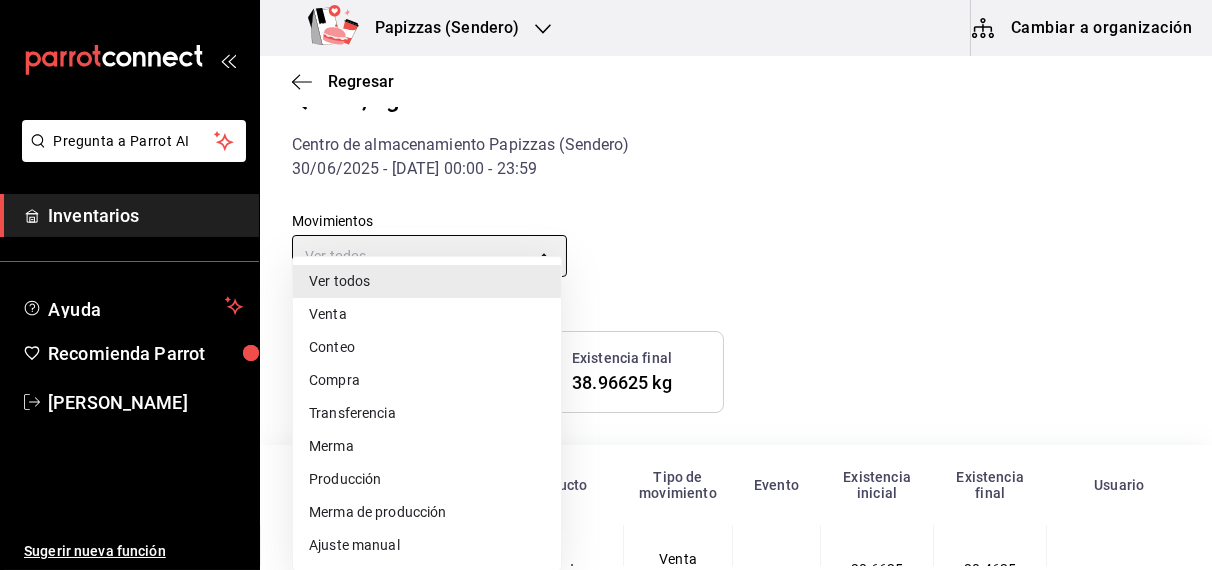 type on "PURCHASE" 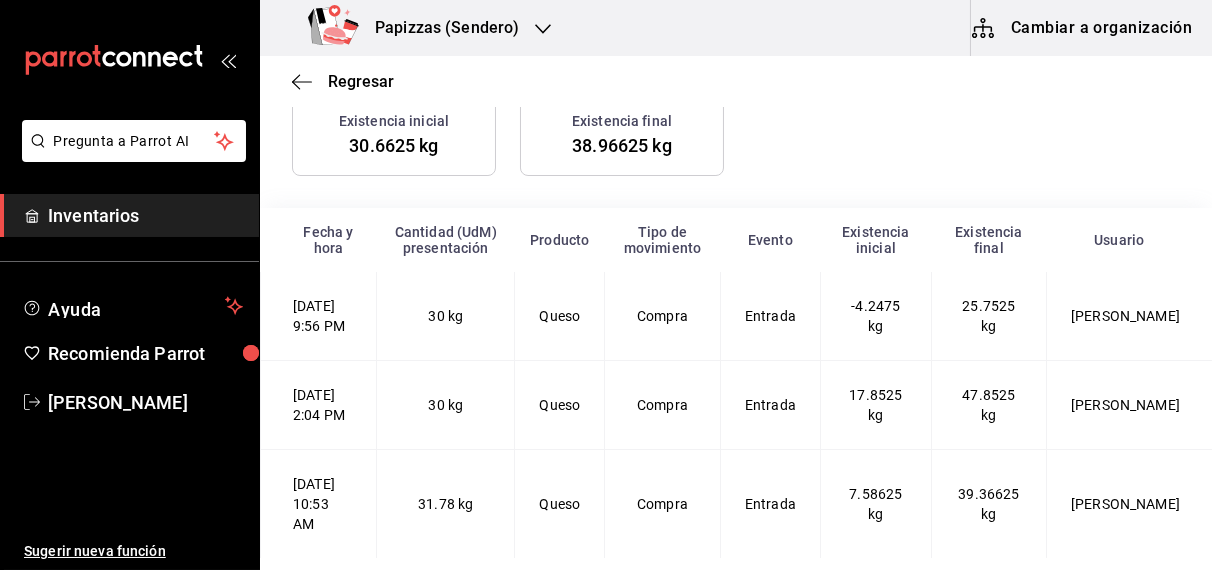 scroll, scrollTop: 292, scrollLeft: 0, axis: vertical 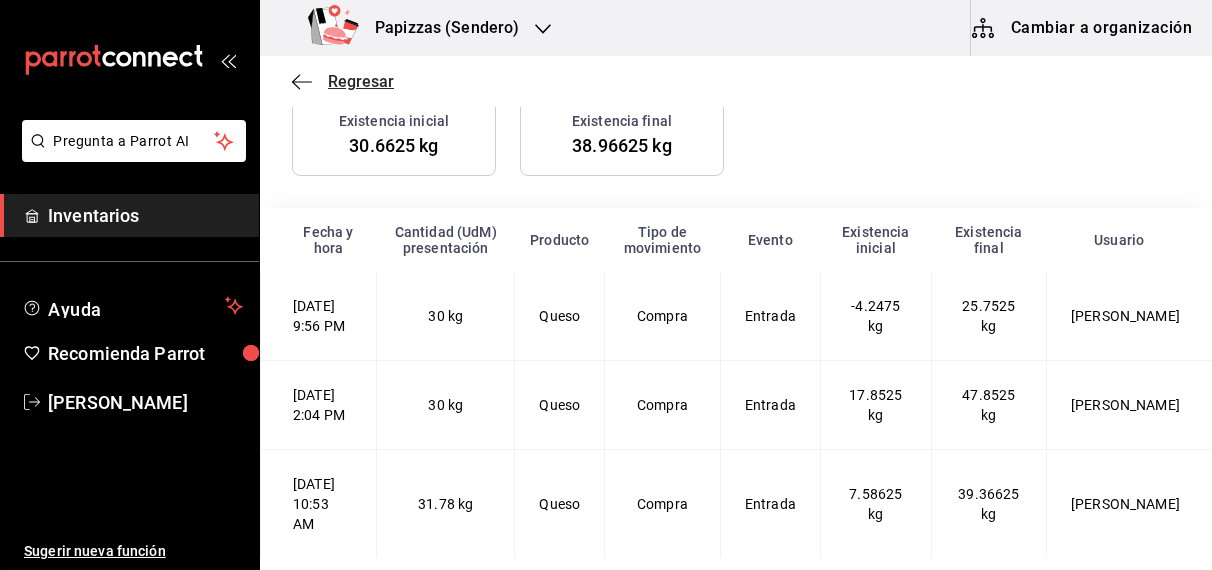 click on "Regresar" at bounding box center (361, 81) 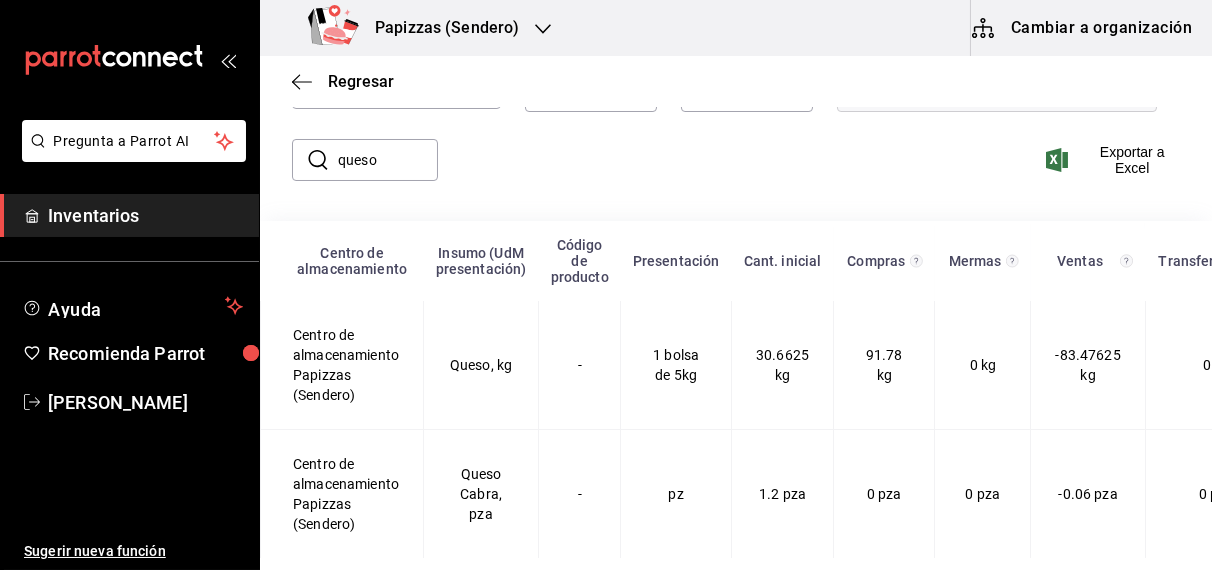 scroll, scrollTop: 171, scrollLeft: 0, axis: vertical 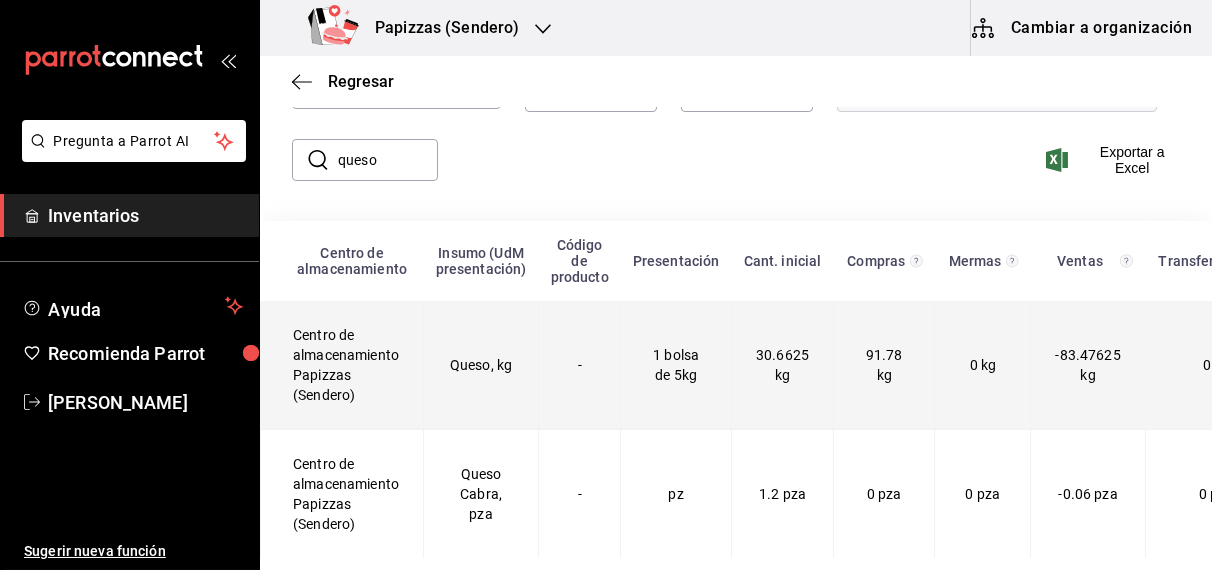 click on "Queso, kg" at bounding box center [481, 365] 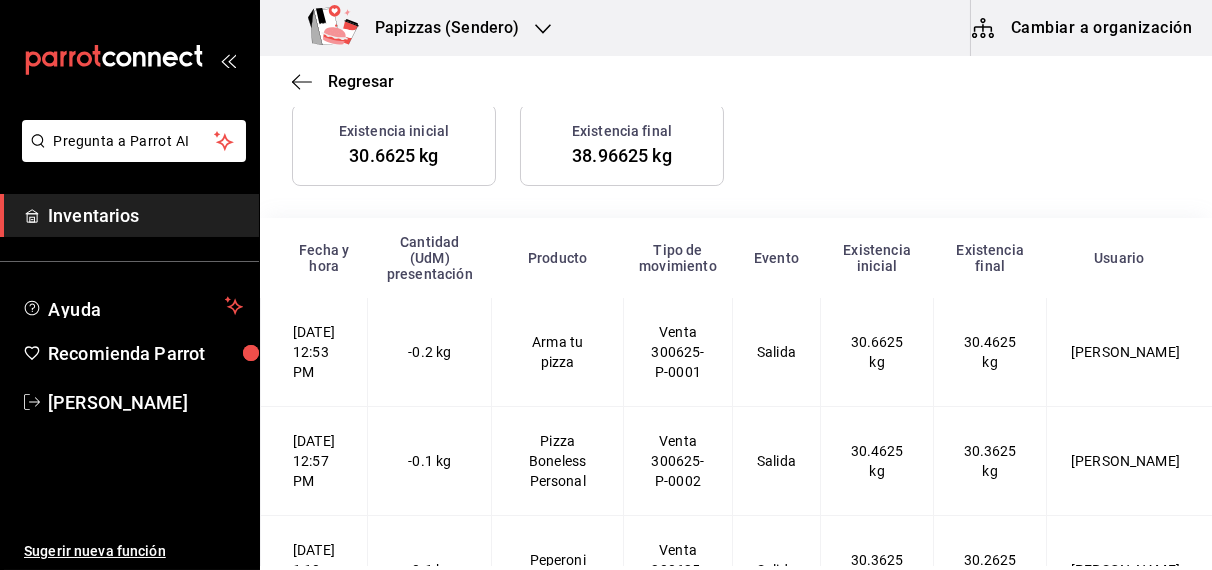 scroll, scrollTop: 270, scrollLeft: 0, axis: vertical 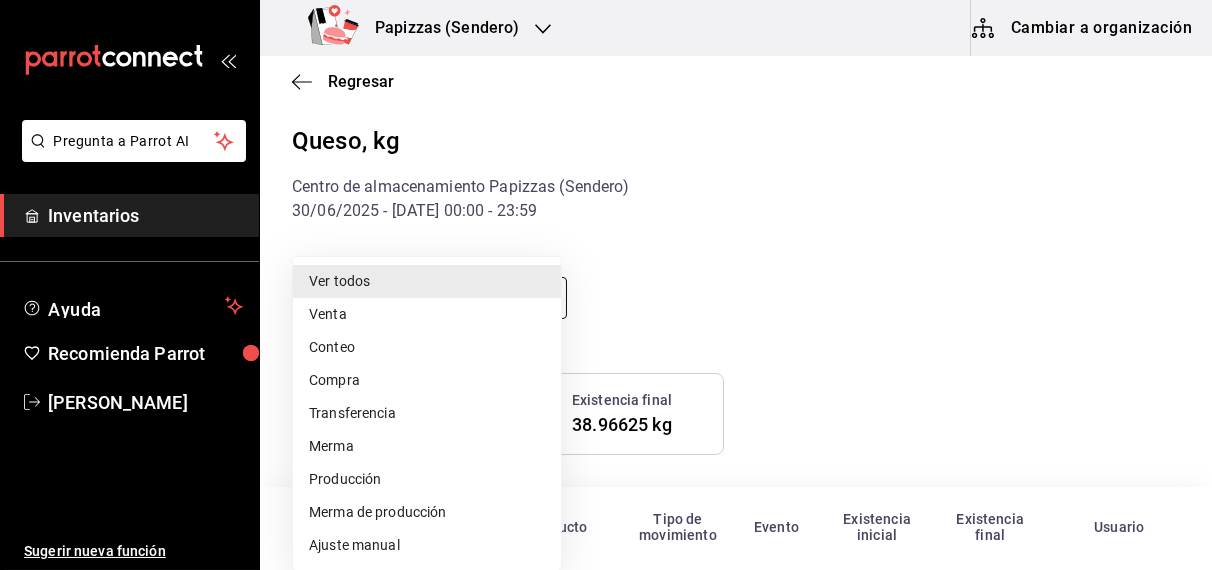 click on "Pregunta a Parrot AI Inventarios   Ayuda Recomienda Parrot   [PERSON_NAME]   Sugerir nueva función   Papizzas (Sendero) Cambiar a organización Regresar Queso, kg Centro de almacenamiento Papizzas (Sendero) 30/06/2025 - [DATE] 00:00 - 23:59 Movimientos Ver todos default Existencia inicial 30.6625 kg Existencia final 38.96625 kg Fecha y hora Cantidad (UdM) presentación Producto Tipo de movimiento Evento Existencia inicial Existencia final Usuario [DATE] 12:53 PM -0.2 kg Arma tu pizza Venta 300625-P-0001 Salida 30.6625 kg 30.4625 kg [PERSON_NAME] [DATE] 12:57 PM -0.1 kg Pizza Boneless Personal Venta 300625-P-0002 Salida 30.4625 kg 30.3625 kg [PERSON_NAME] [DATE] 1:10 PM -0.1 kg Peperoni Personal Venta 300625-P-0003 Salida 30.3625 kg 30.2625 kg [PERSON_NAME] [DATE] 1:11 PM -0.1 kg Norteña Personal Venta 300625-P-0004 Salida 30.2625 kg 30.1625 kg [PERSON_NAME] [DATE] 1:26 PM -0.2 kg Pizza 1 Ingrediente Venta" at bounding box center (606, 283) 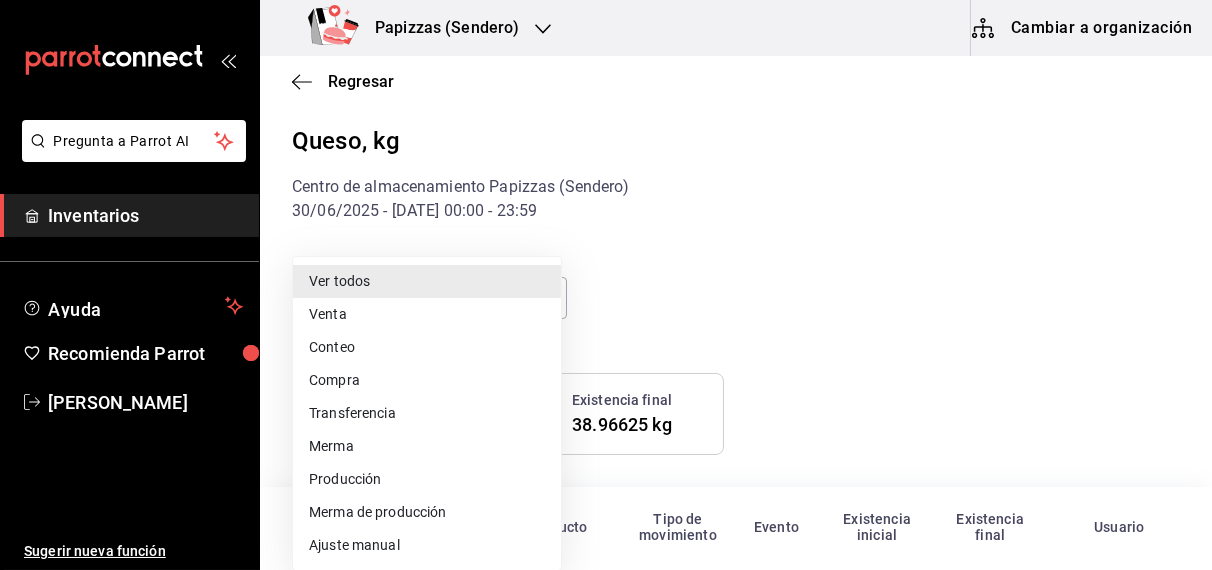 click on "Compra" at bounding box center [427, 380] 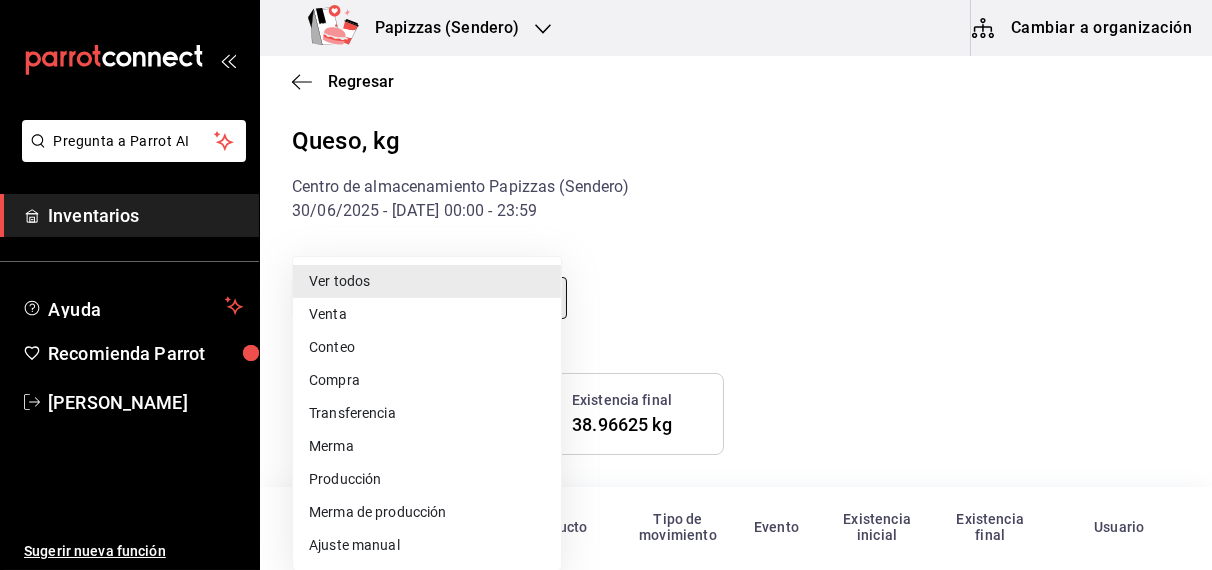 type on "PURCHASE" 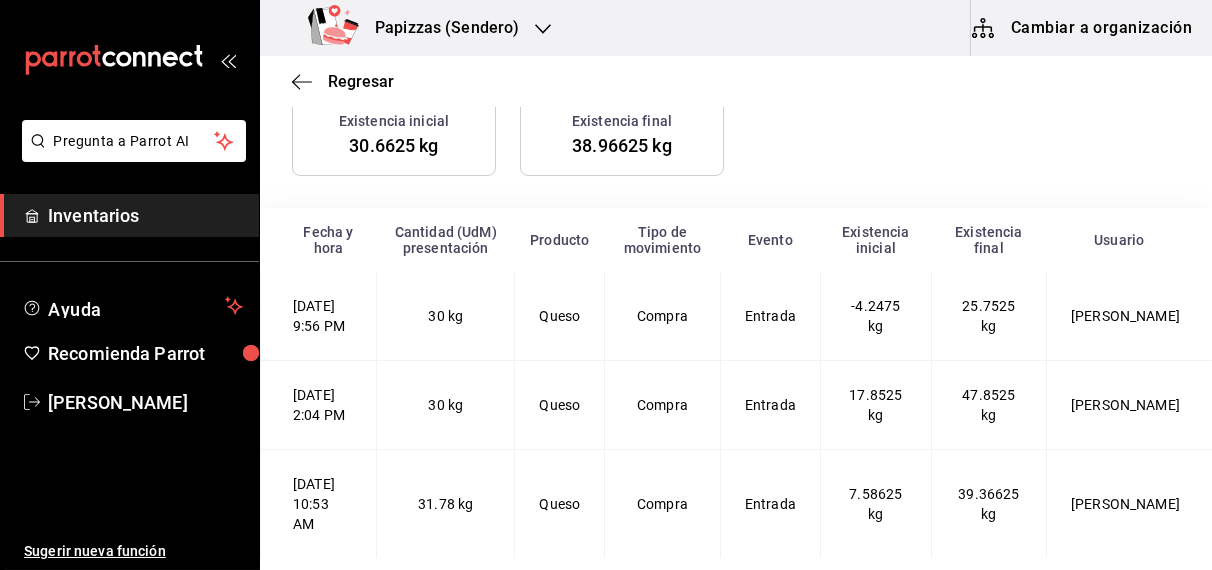 scroll, scrollTop: 321, scrollLeft: 0, axis: vertical 